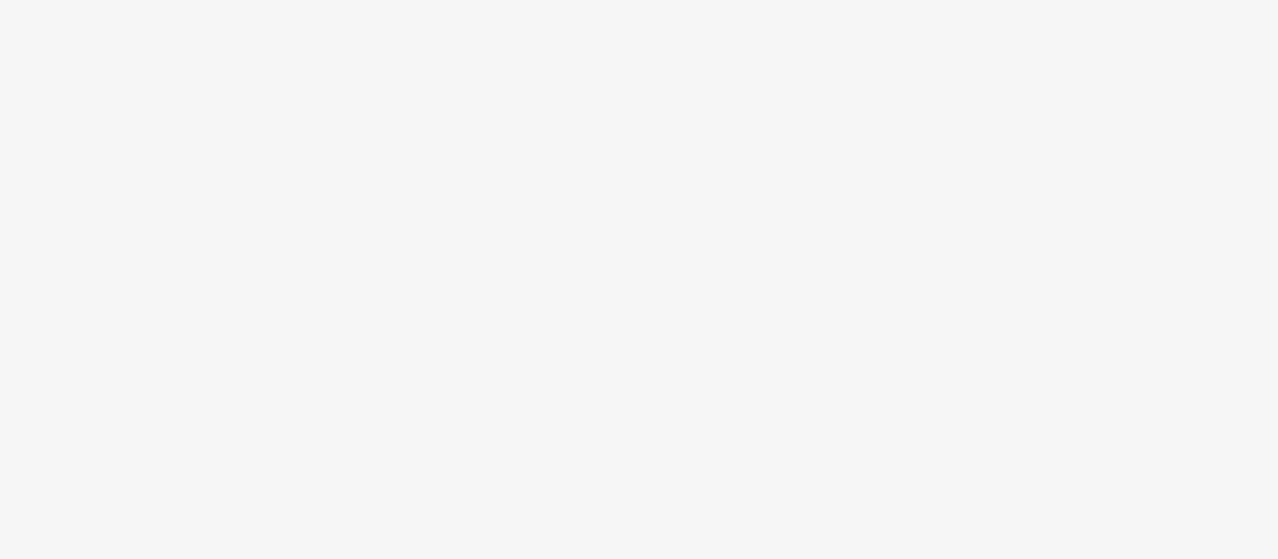 scroll, scrollTop: 0, scrollLeft: 0, axis: both 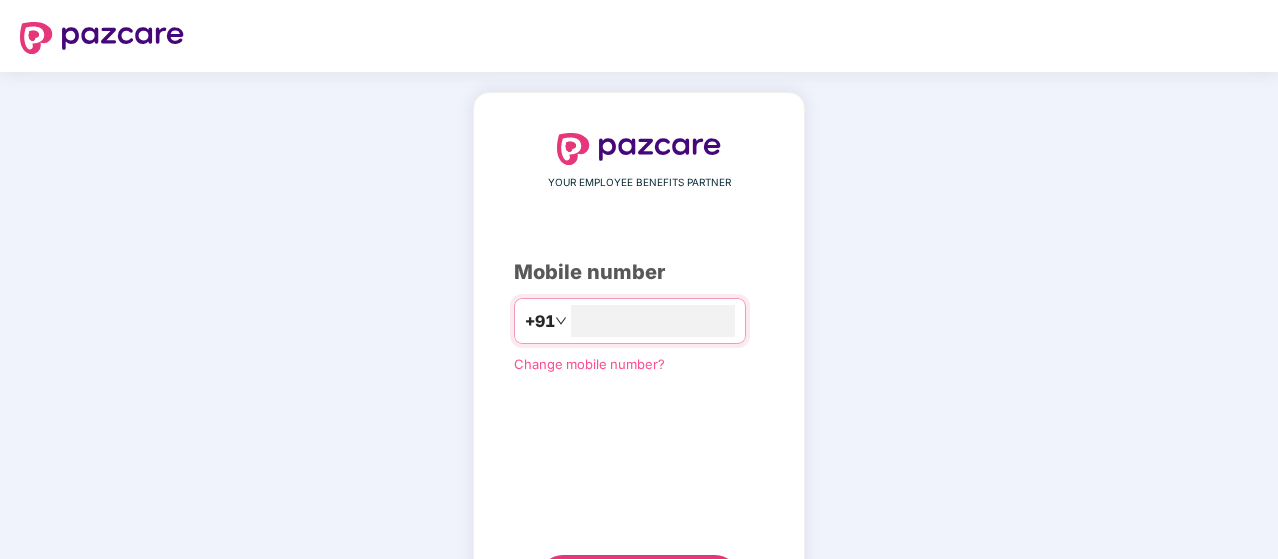 type on "**********" 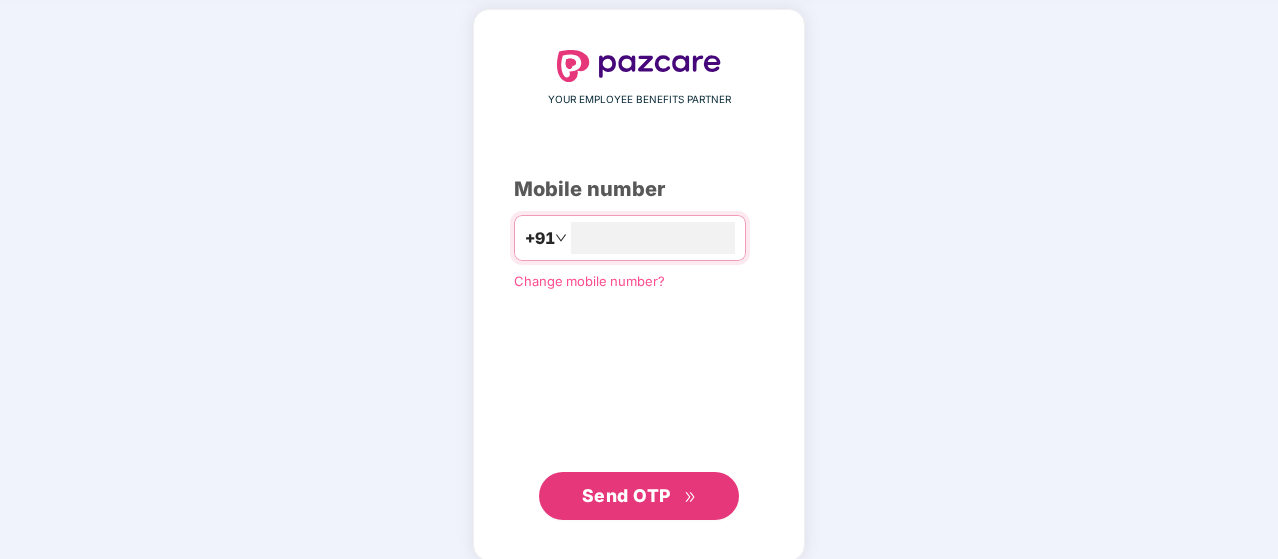 scroll, scrollTop: 102, scrollLeft: 0, axis: vertical 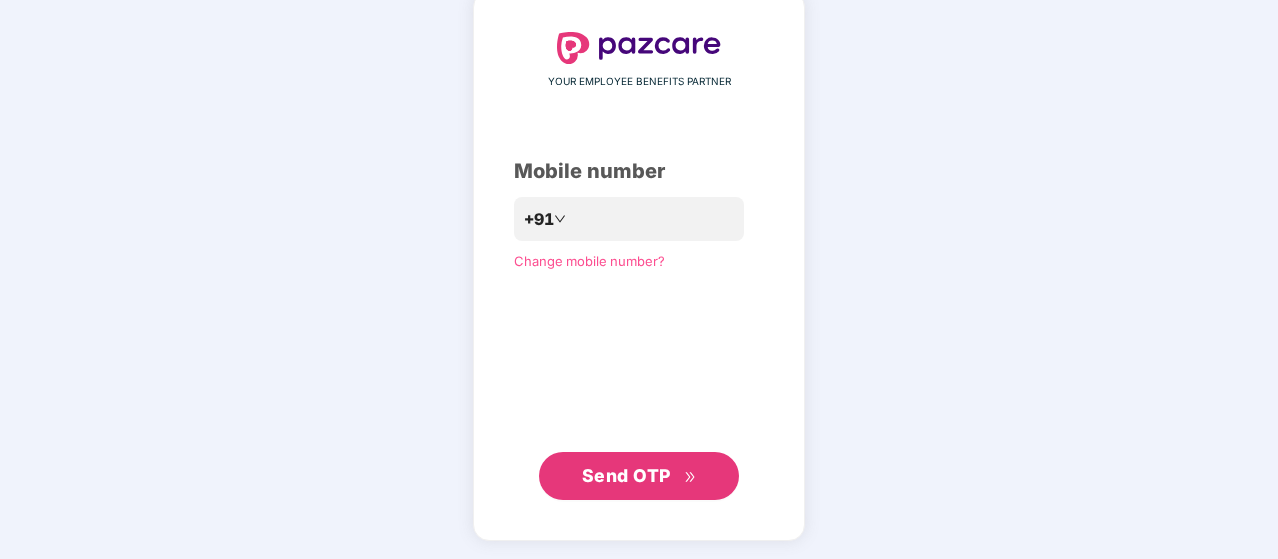 click on "Send OTP" at bounding box center [626, 475] 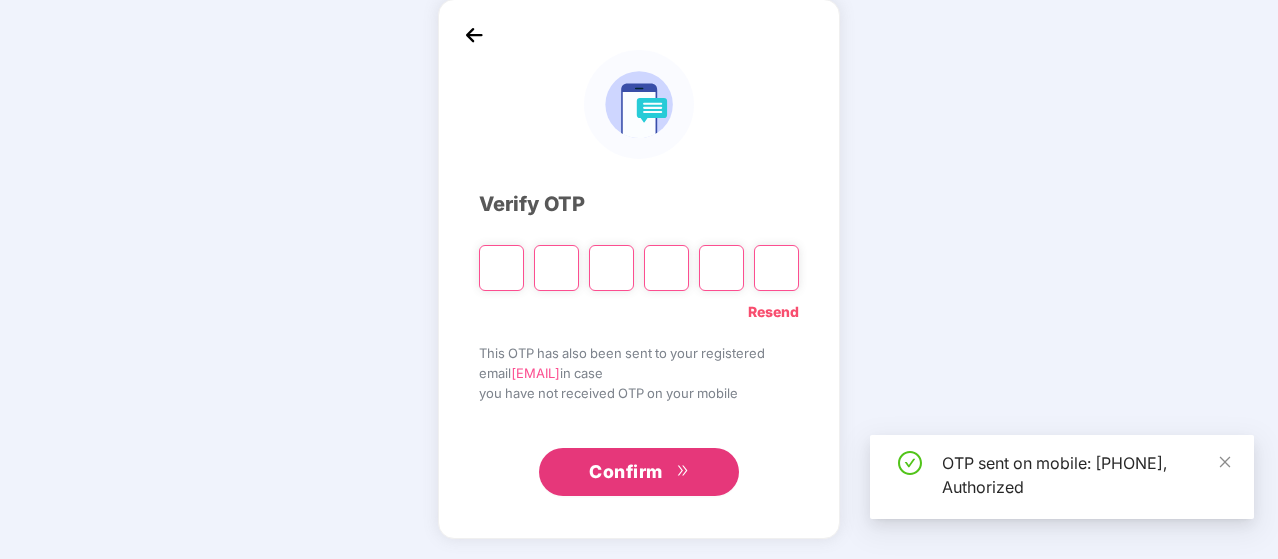 scroll, scrollTop: 92, scrollLeft: 0, axis: vertical 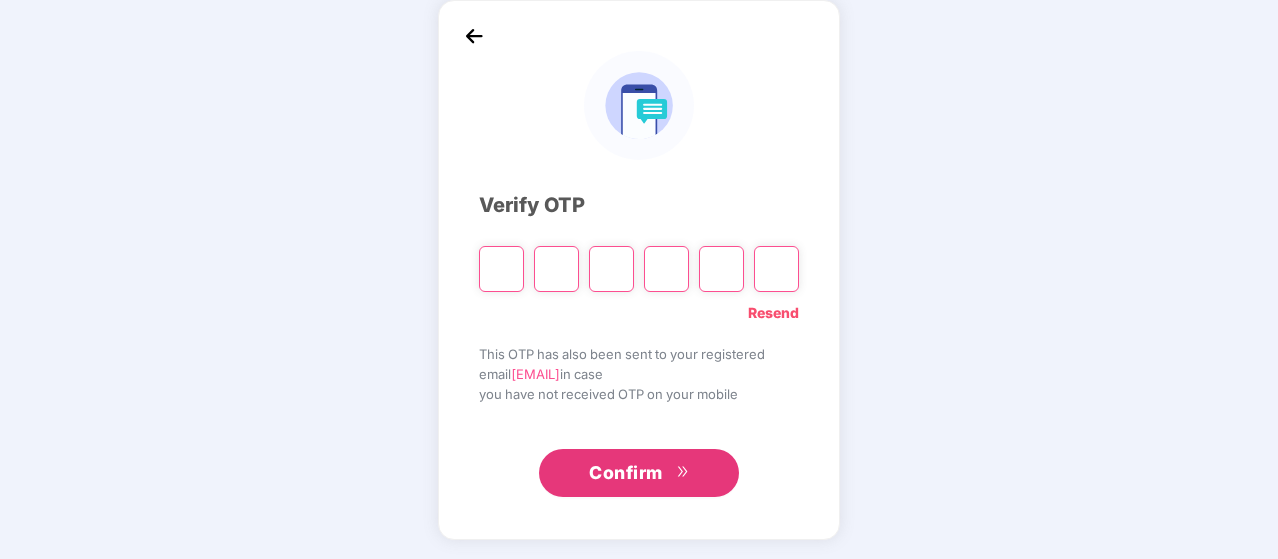 click at bounding box center (501, 269) 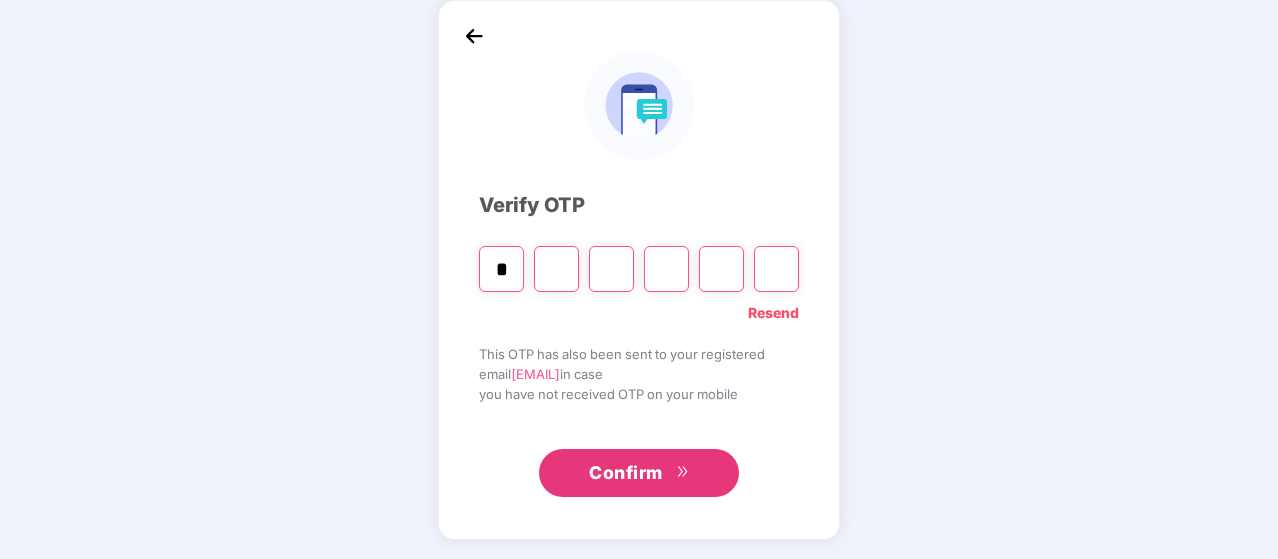 type on "*" 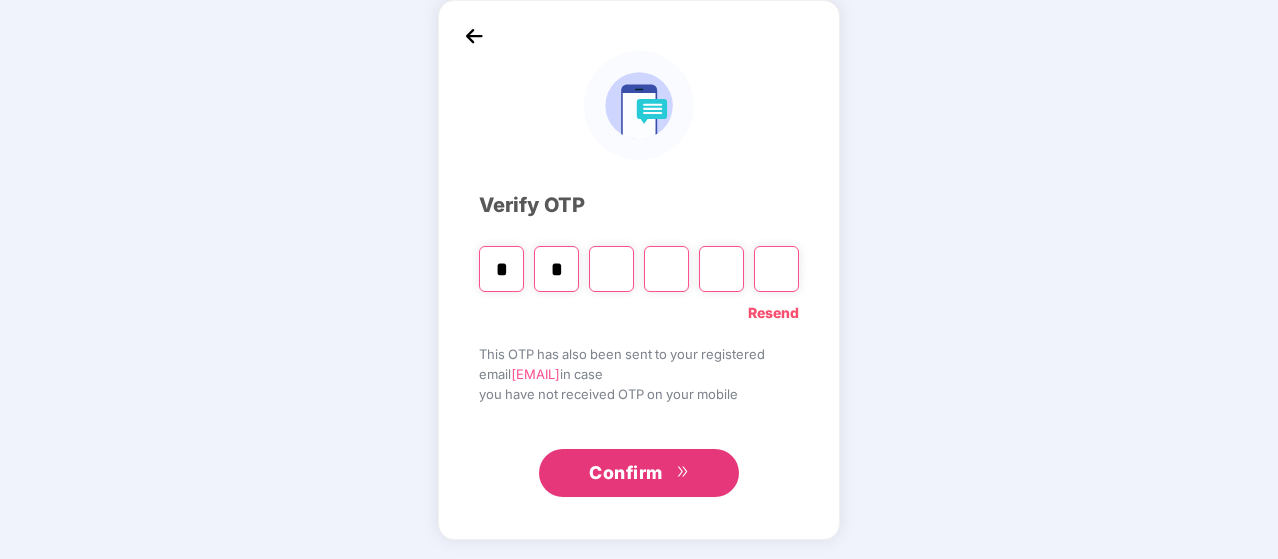 type on "*" 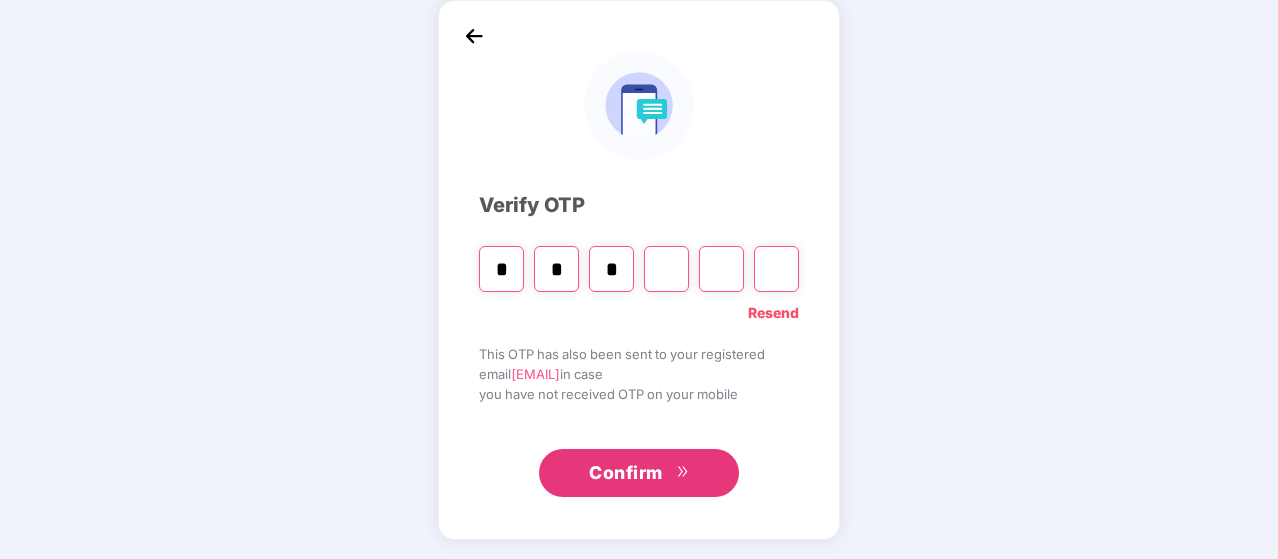type on "*" 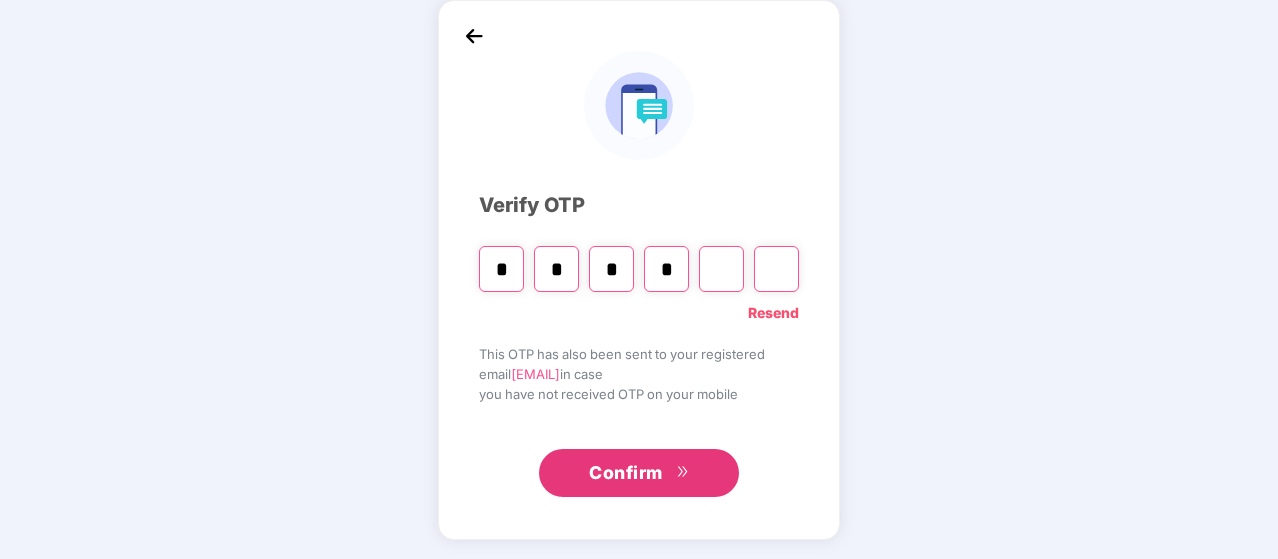 type on "*" 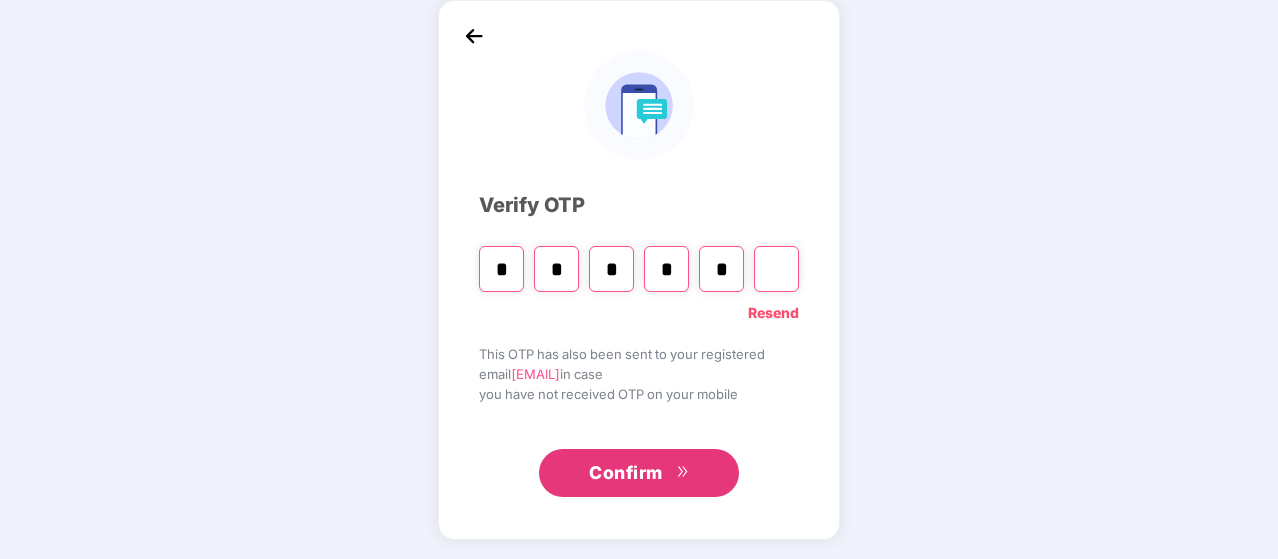 type on "*" 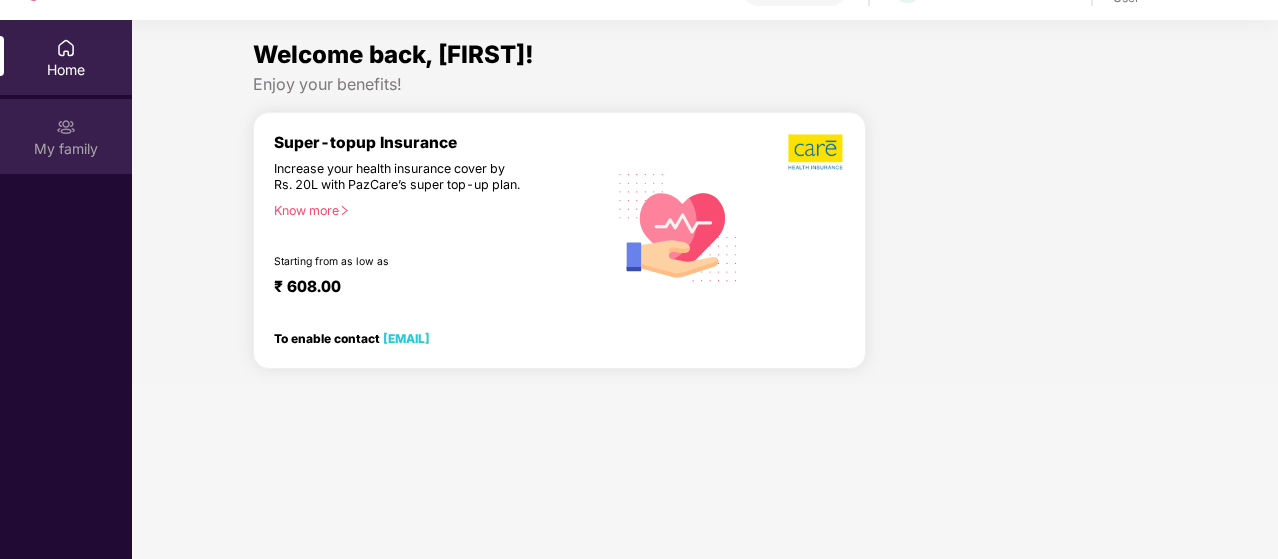 click on "My family" at bounding box center (66, 149) 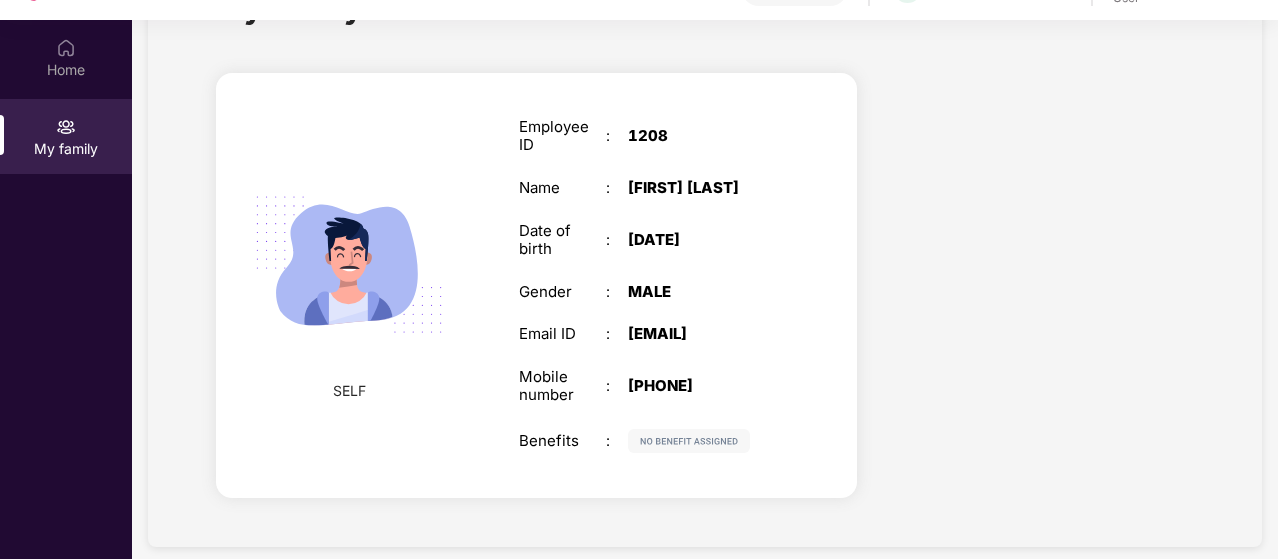 scroll, scrollTop: 107, scrollLeft: 0, axis: vertical 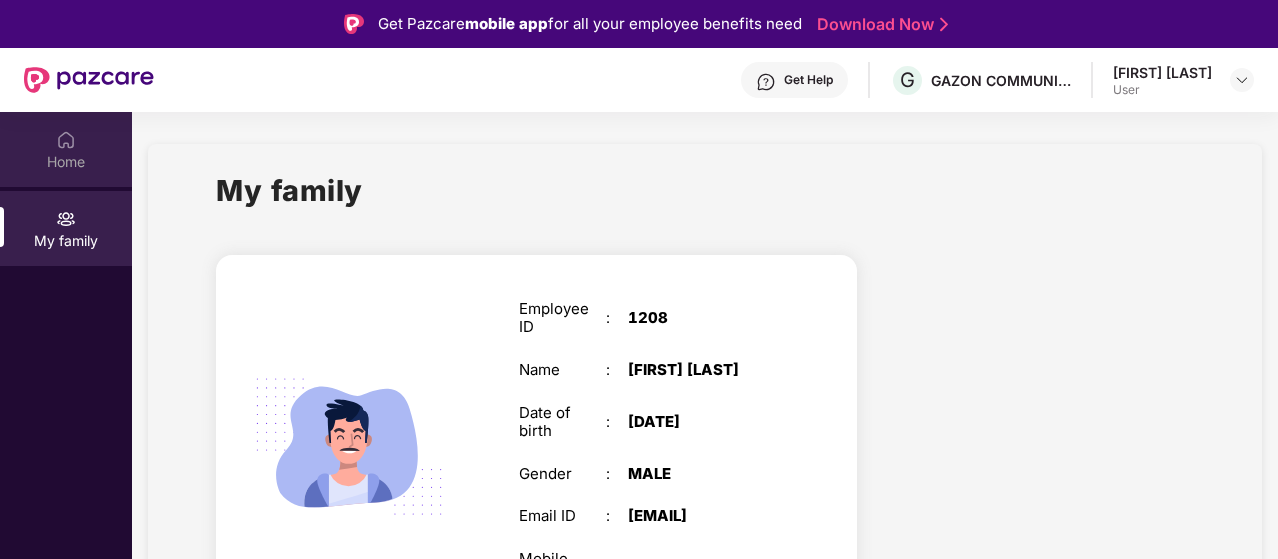 click at bounding box center (66, 140) 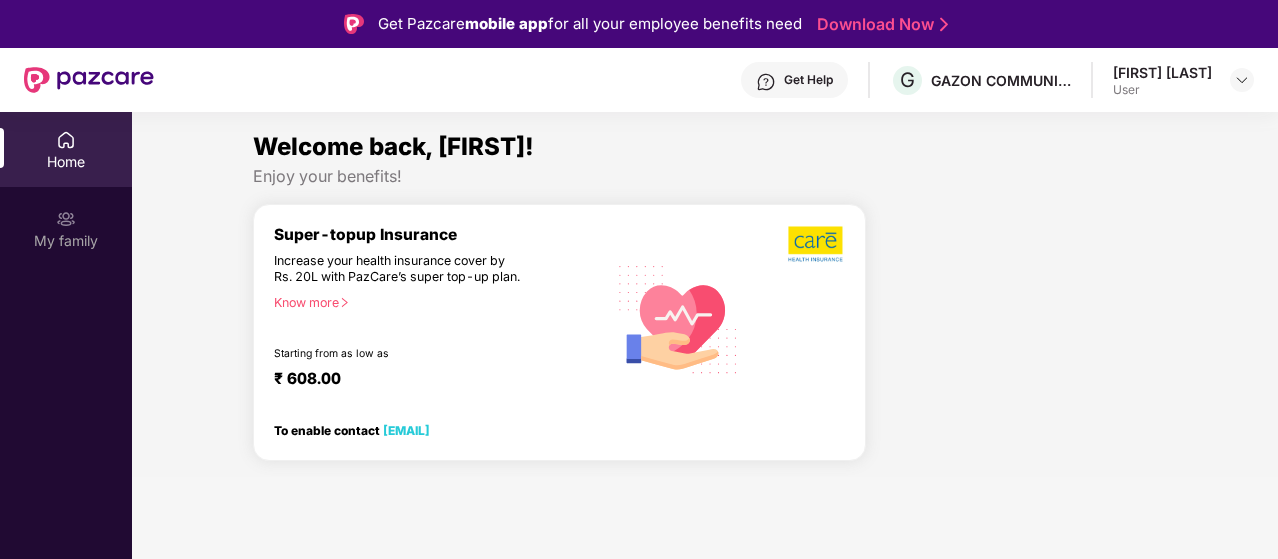 click on "Know more" at bounding box center (434, 302) 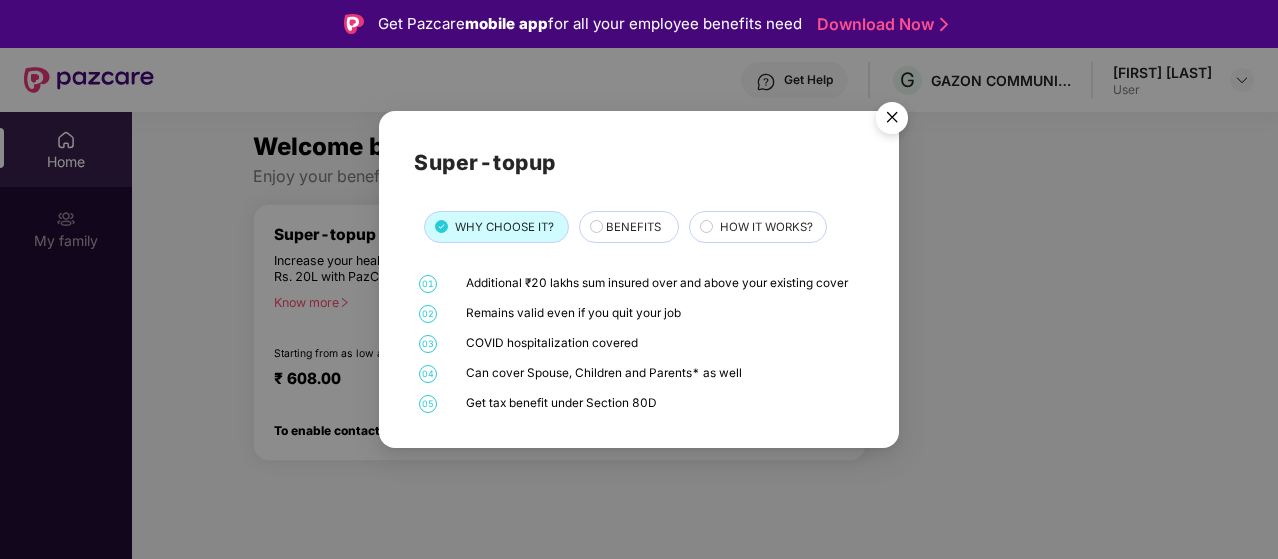 click on "BENEFITS" at bounding box center (633, 227) 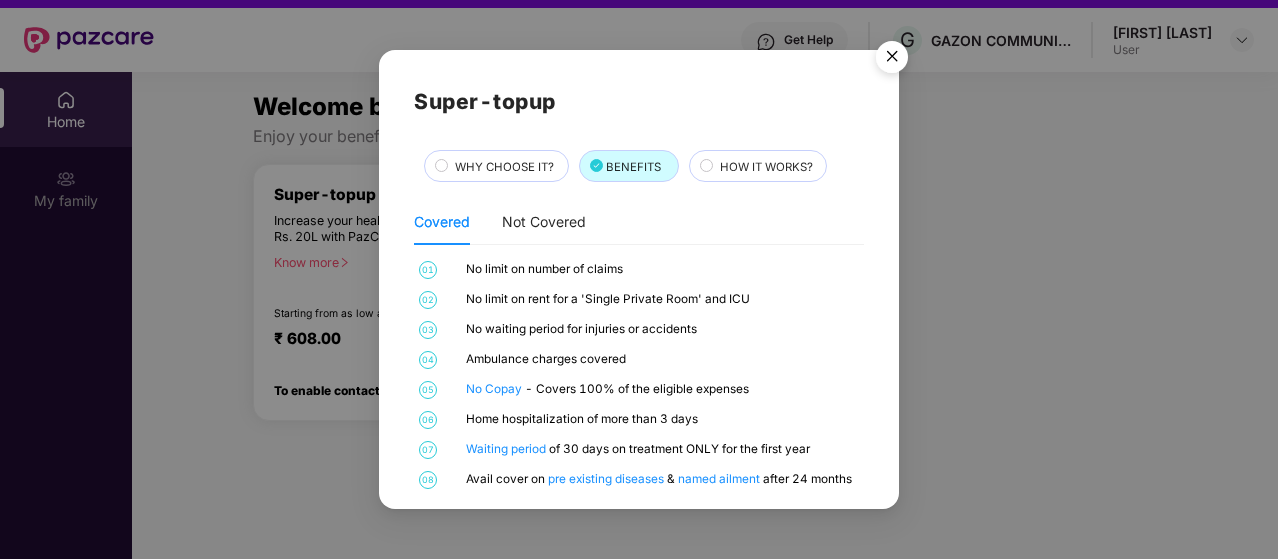 scroll, scrollTop: 0, scrollLeft: 0, axis: both 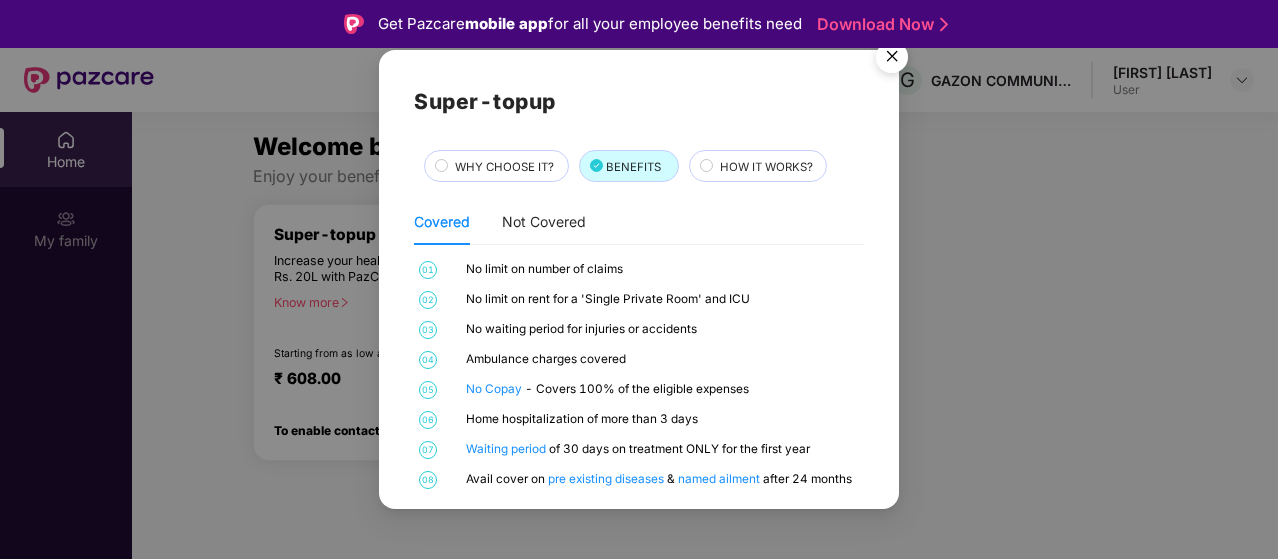 click on "HOW IT WORKS?" at bounding box center (766, 167) 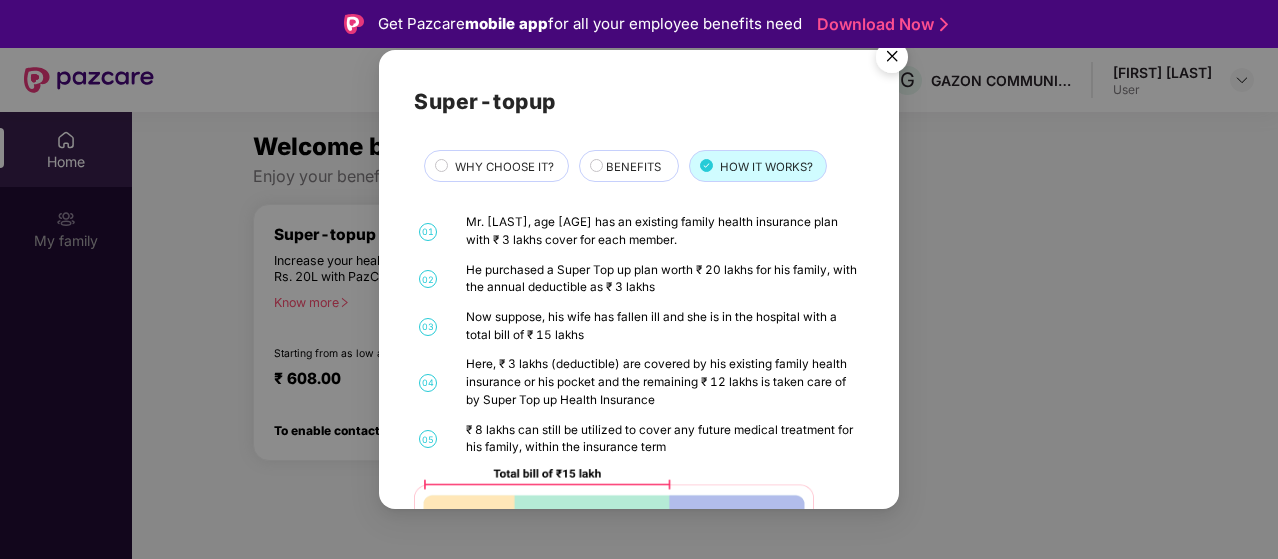 scroll, scrollTop: 40, scrollLeft: 0, axis: vertical 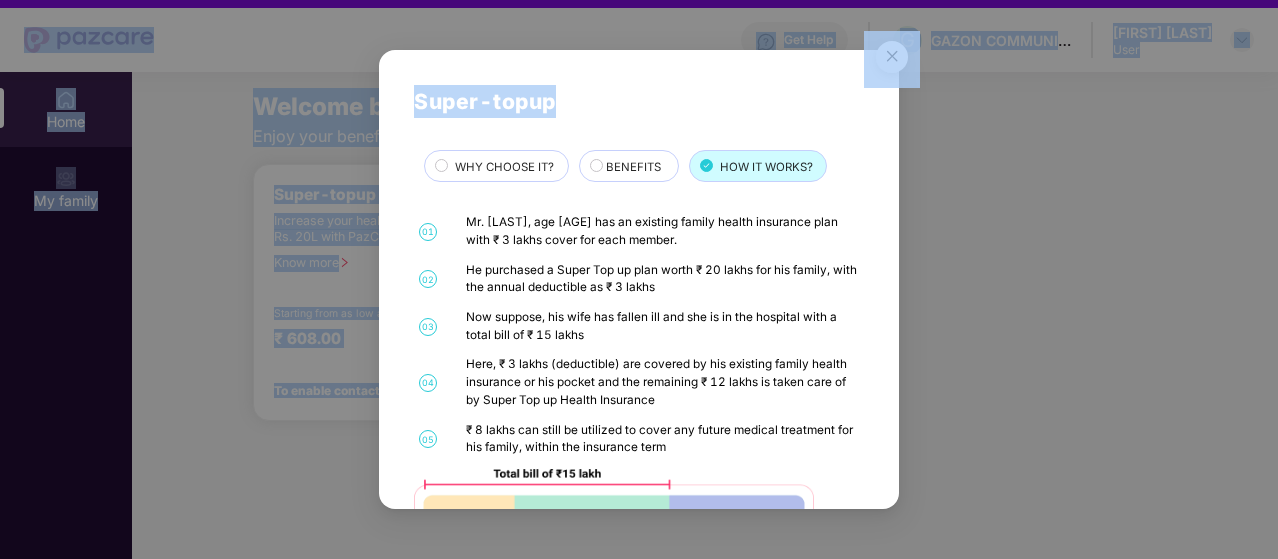 drag, startPoint x: 733, startPoint y: 80, endPoint x: 740, endPoint y: -14, distance: 94.26028 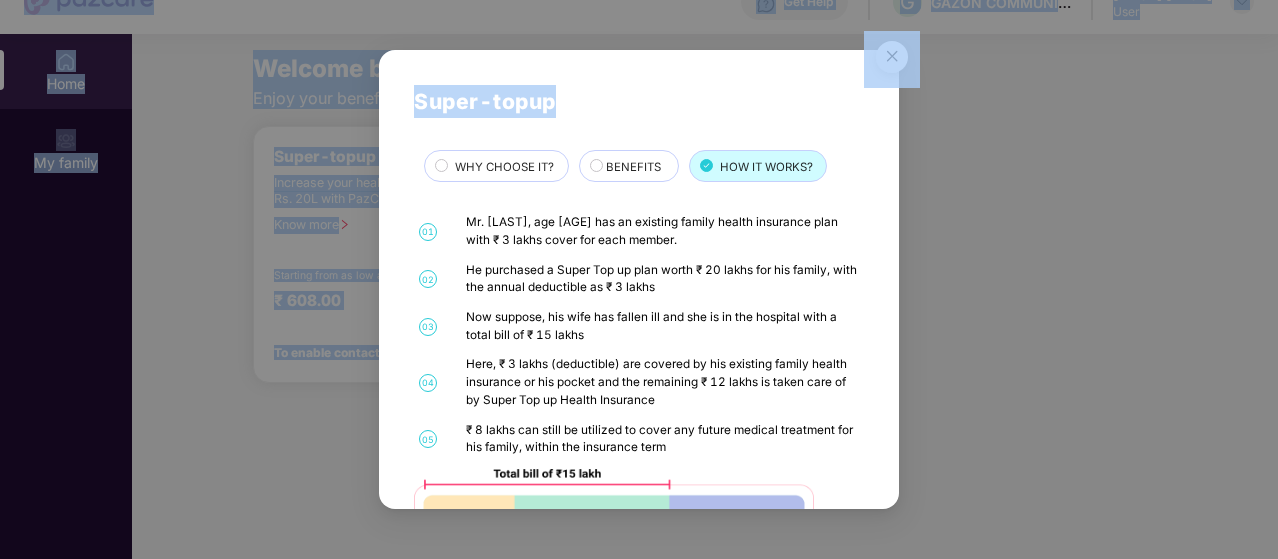 scroll, scrollTop: 80, scrollLeft: 0, axis: vertical 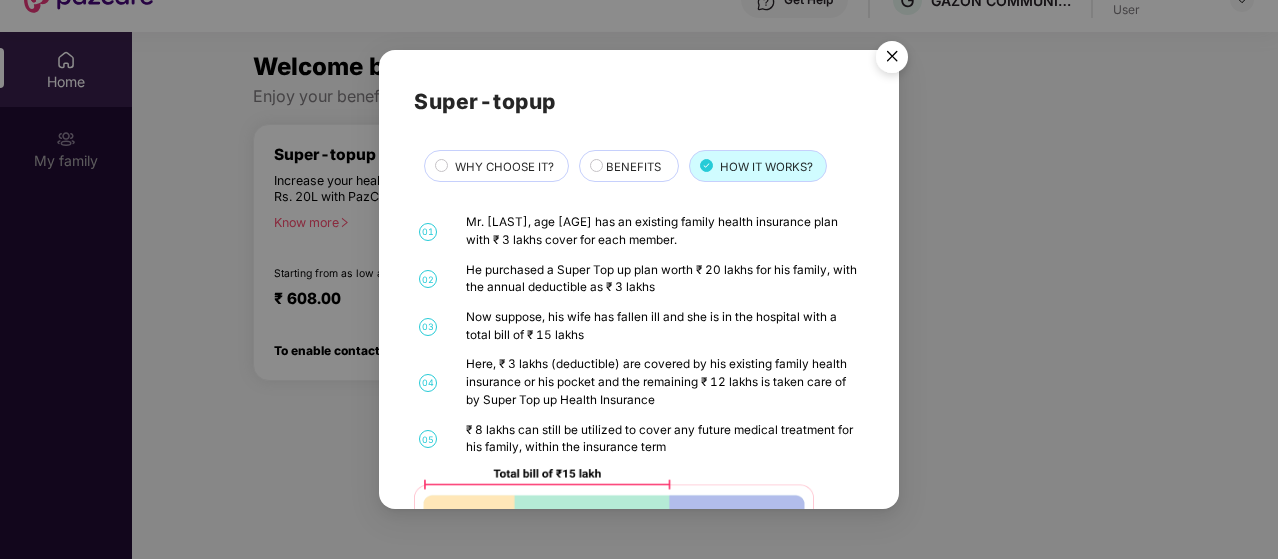 click on "BENEFITS" at bounding box center [633, 167] 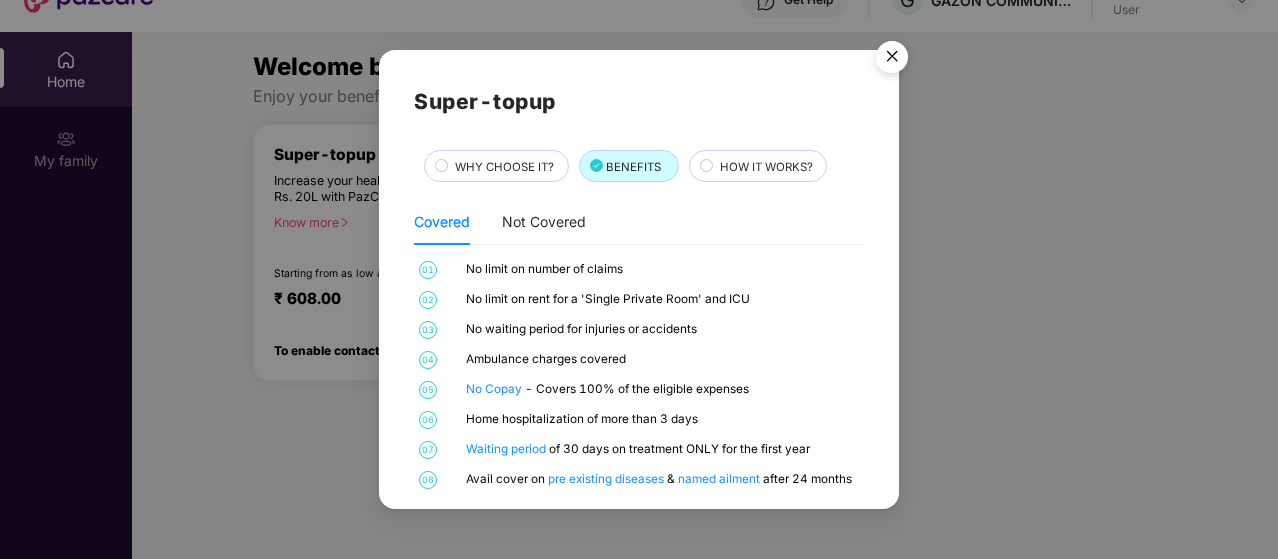 click 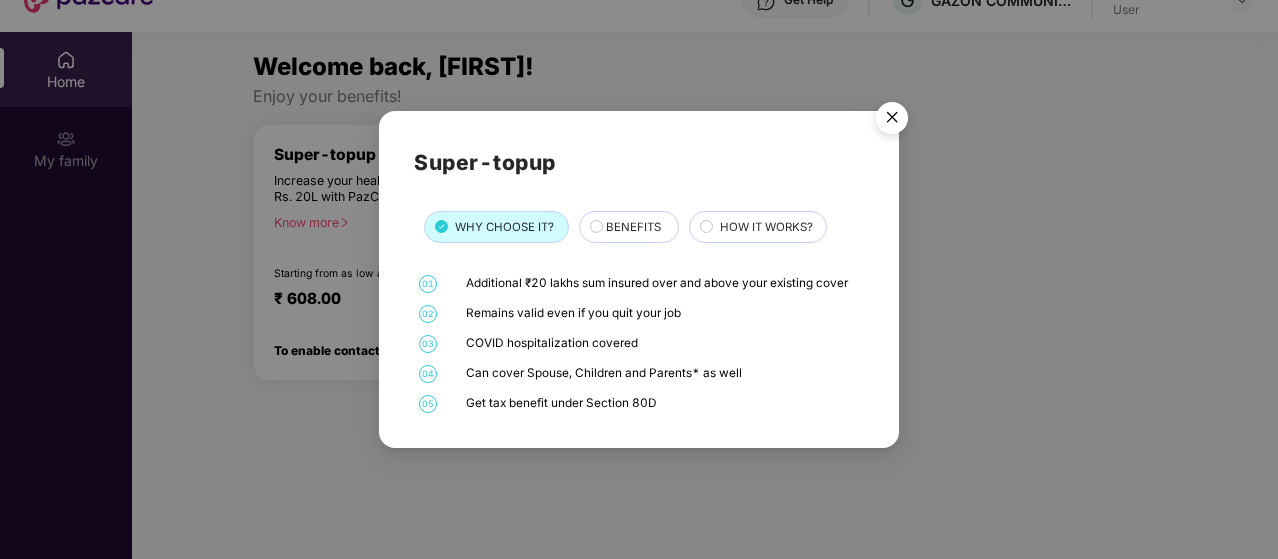 click at bounding box center [892, 121] 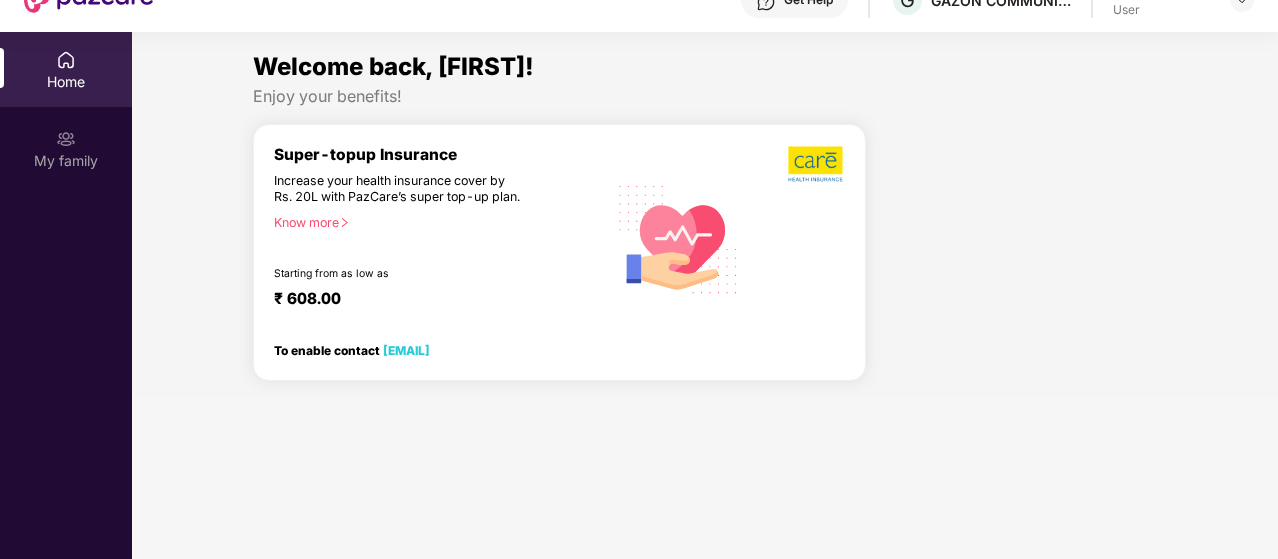 click at bounding box center [1019, 260] 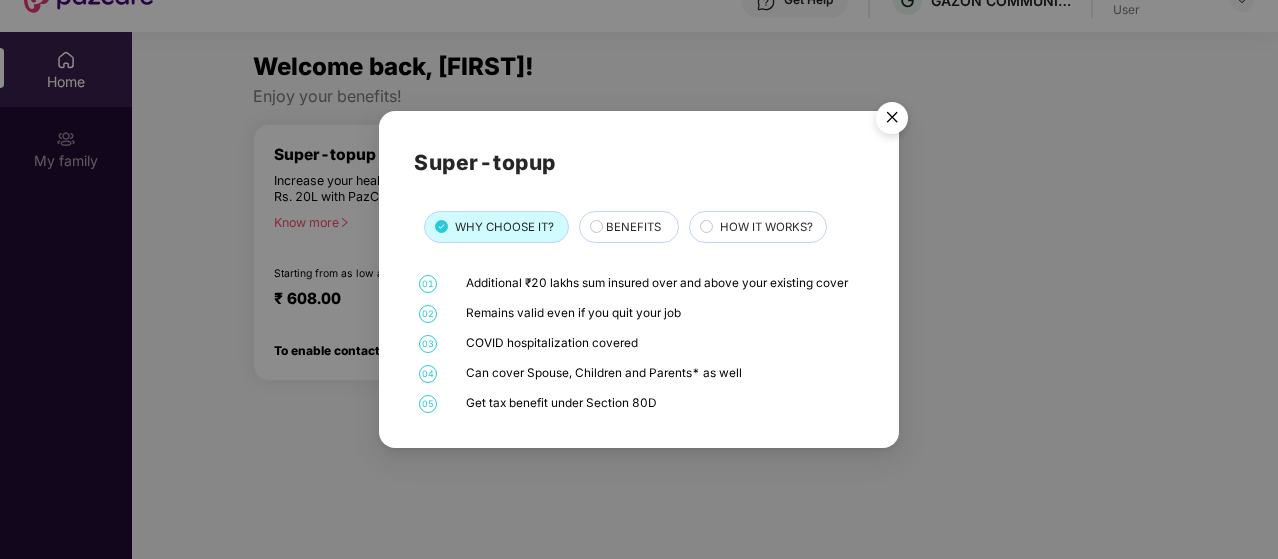 click on "BENEFITS" at bounding box center (633, 227) 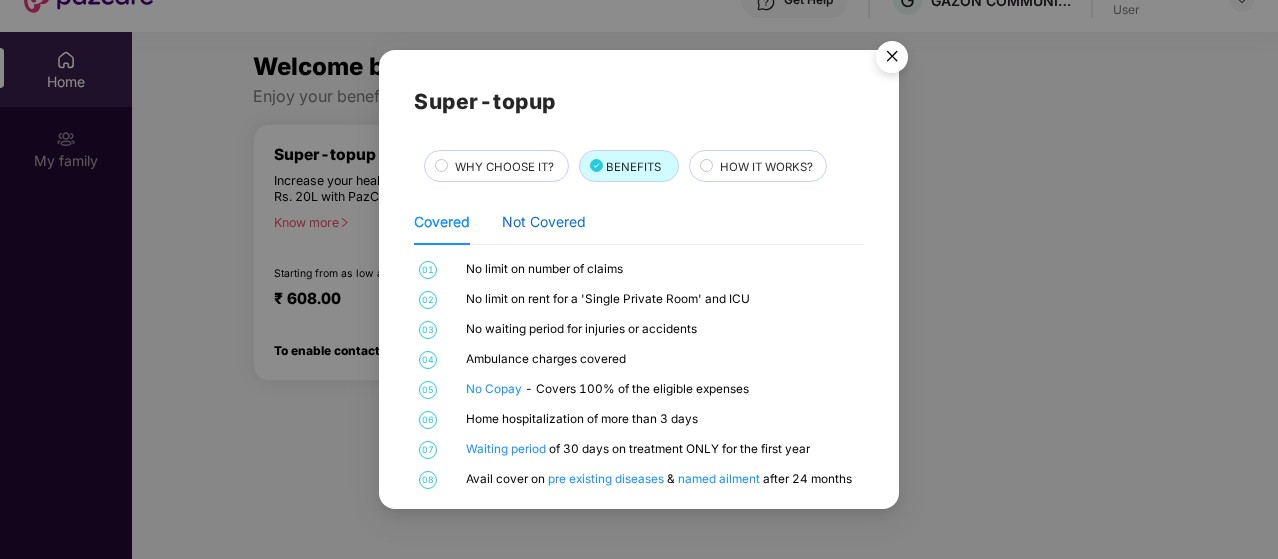 click on "Not Covered" at bounding box center [544, 222] 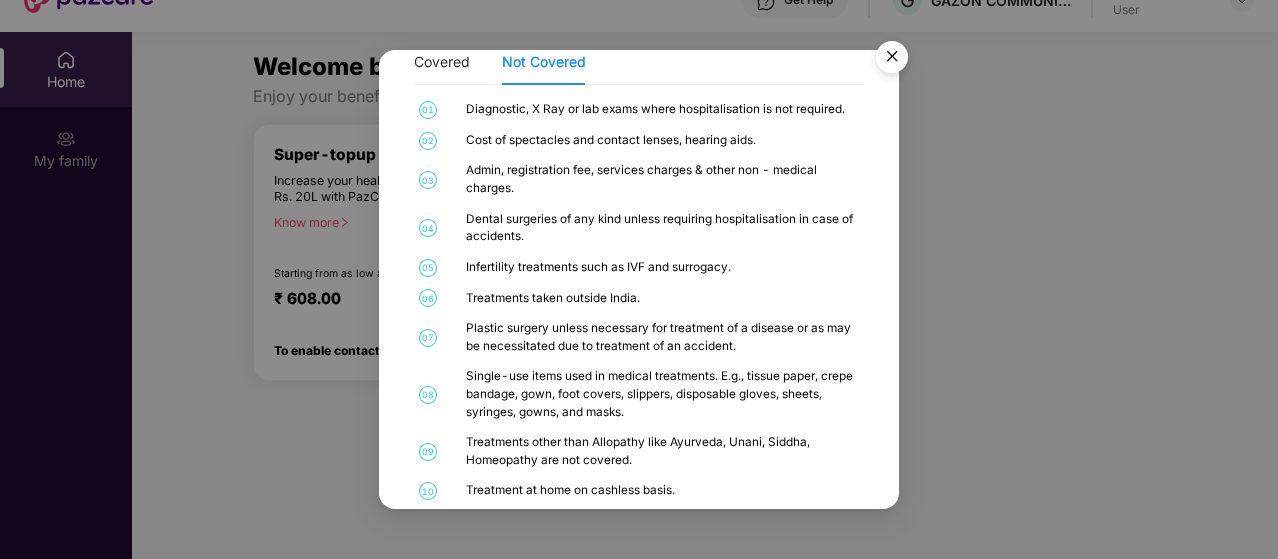 scroll, scrollTop: 186, scrollLeft: 0, axis: vertical 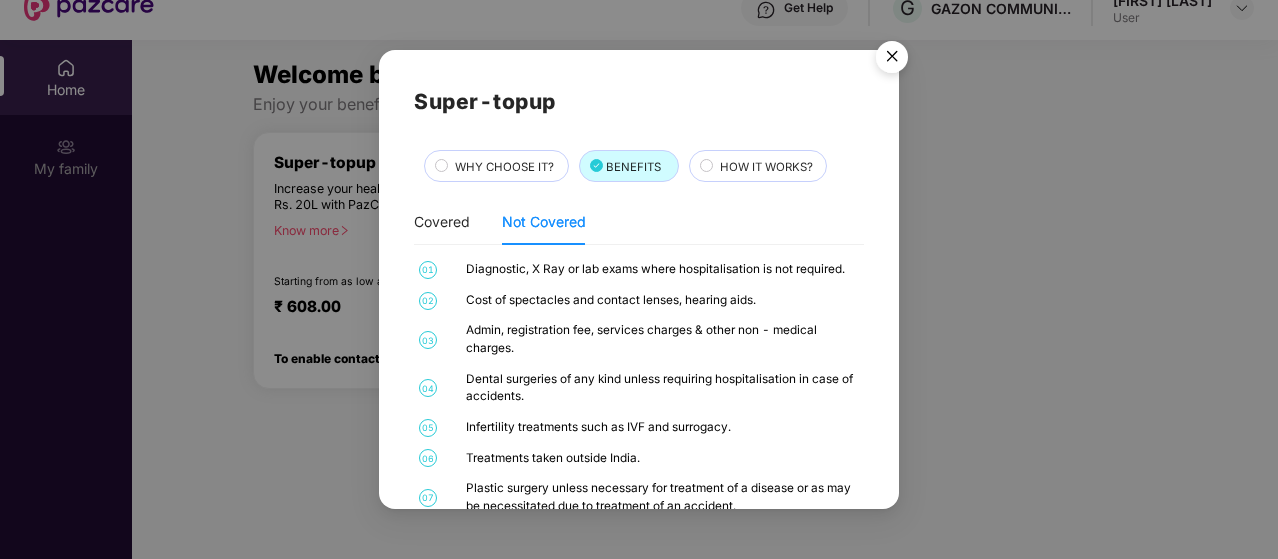 click at bounding box center (892, 60) 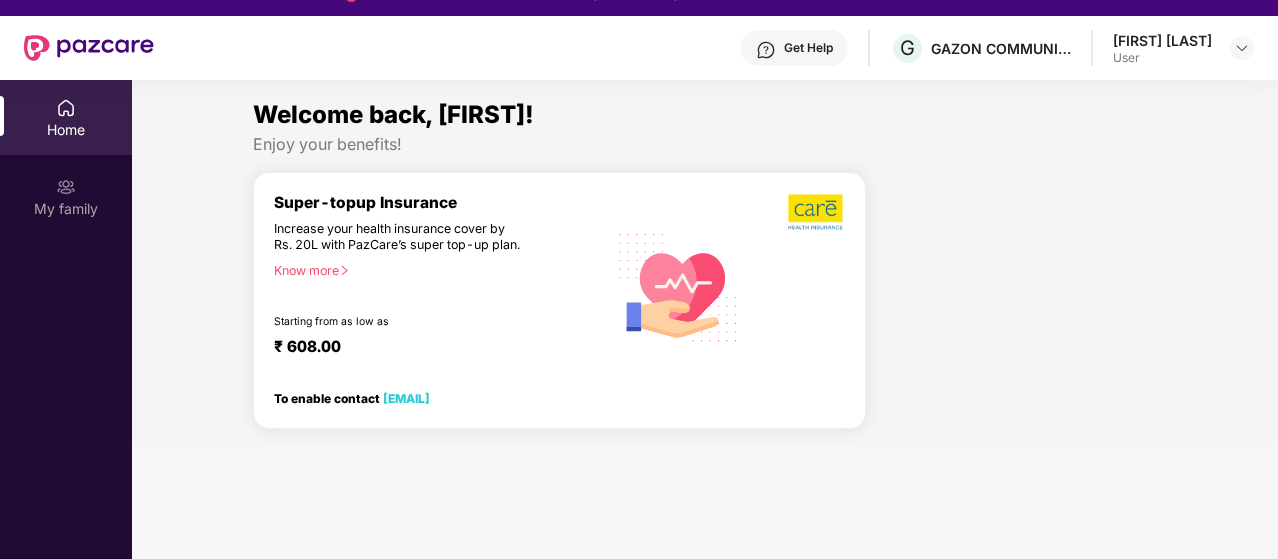 scroll, scrollTop: 0, scrollLeft: 0, axis: both 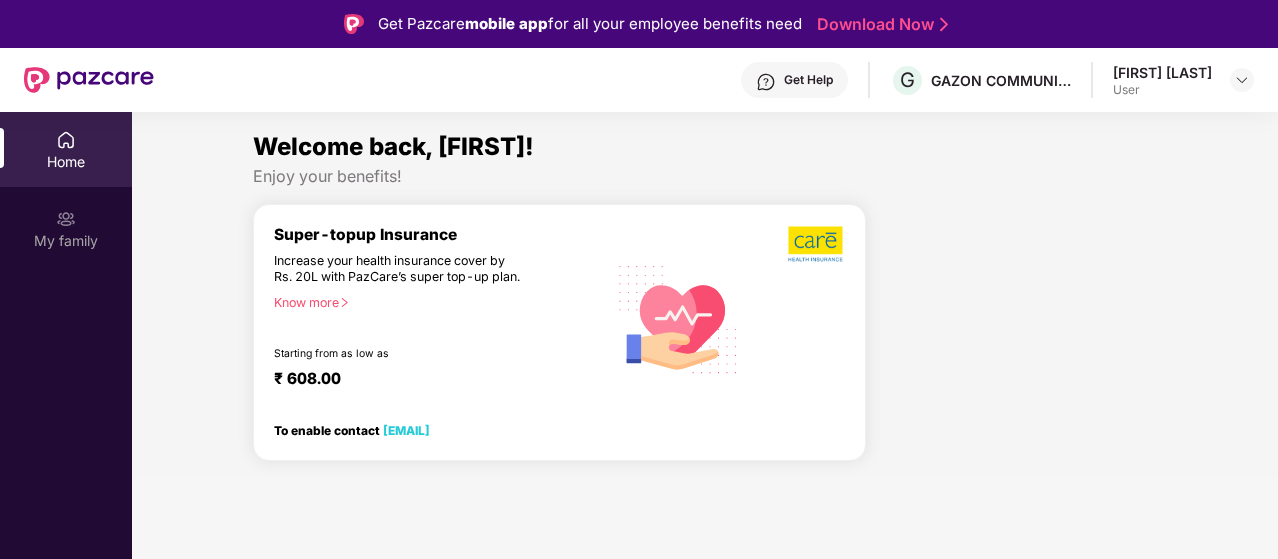 click on "Download Now" at bounding box center [879, 24] 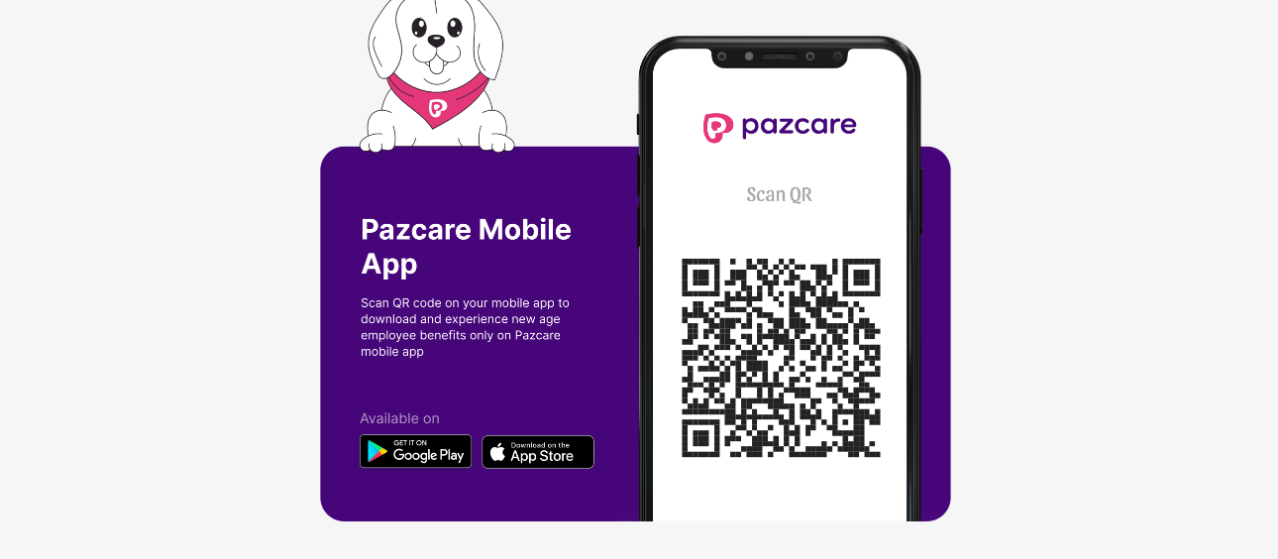 scroll, scrollTop: 7, scrollLeft: 0, axis: vertical 